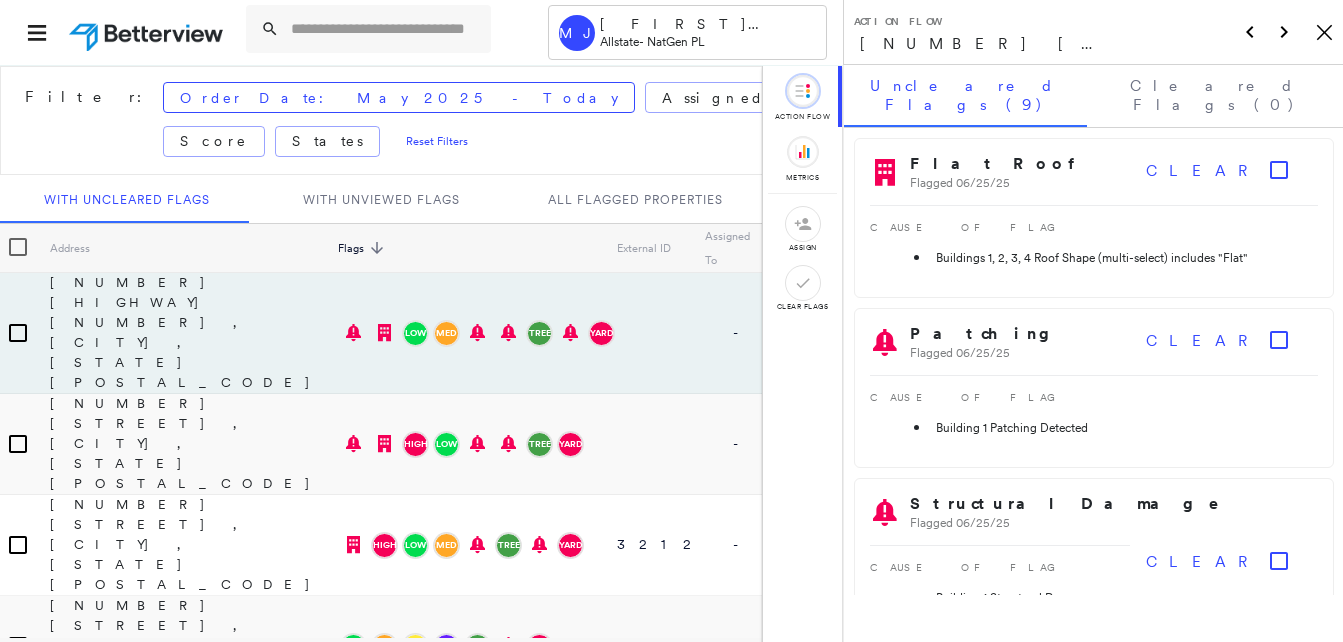 scroll, scrollTop: 0, scrollLeft: 0, axis: both 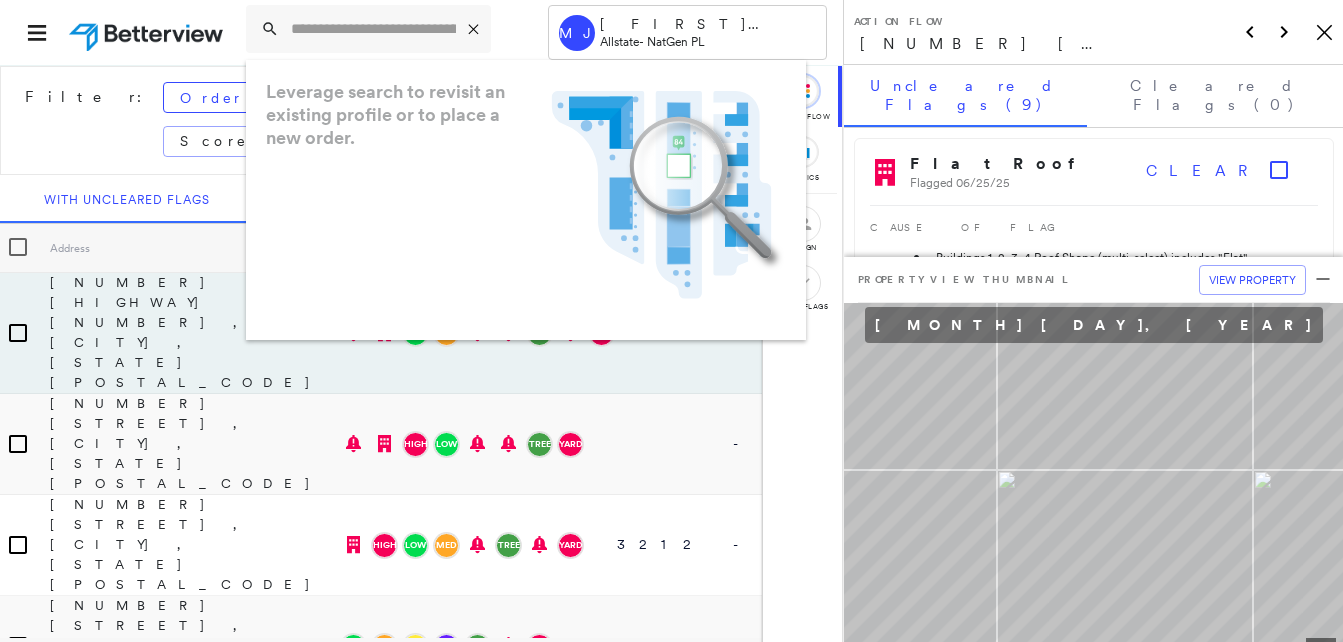 paste on "**********" 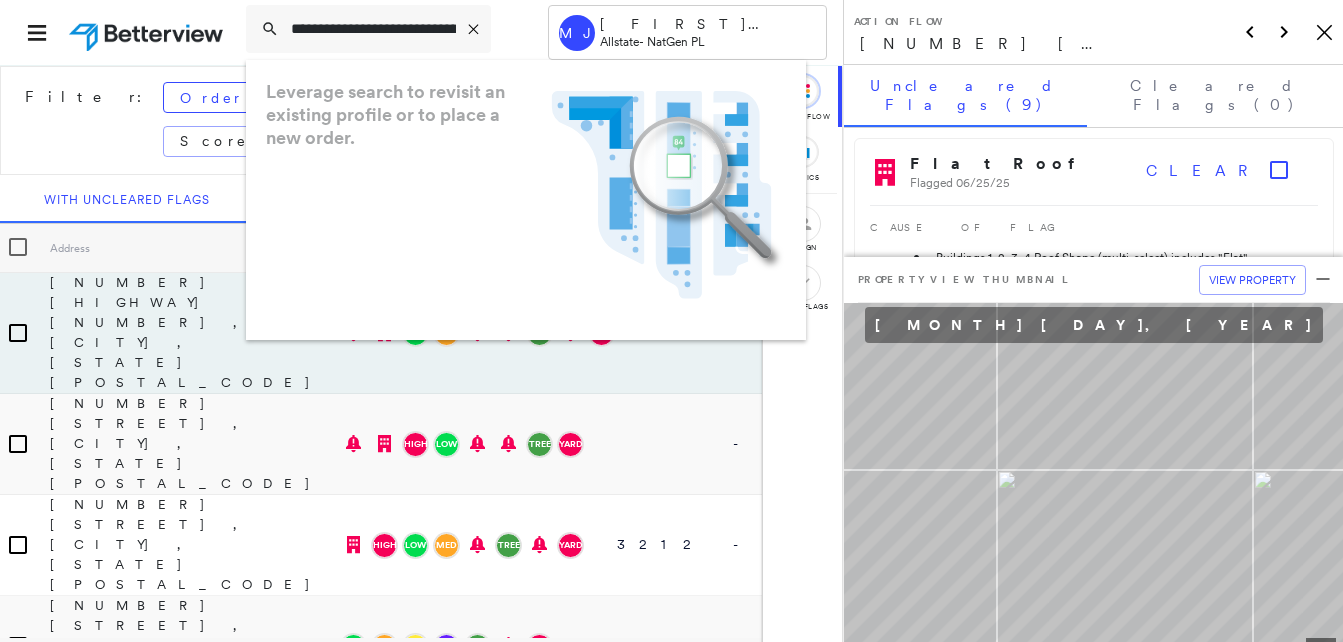 scroll, scrollTop: 0, scrollLeft: 86, axis: horizontal 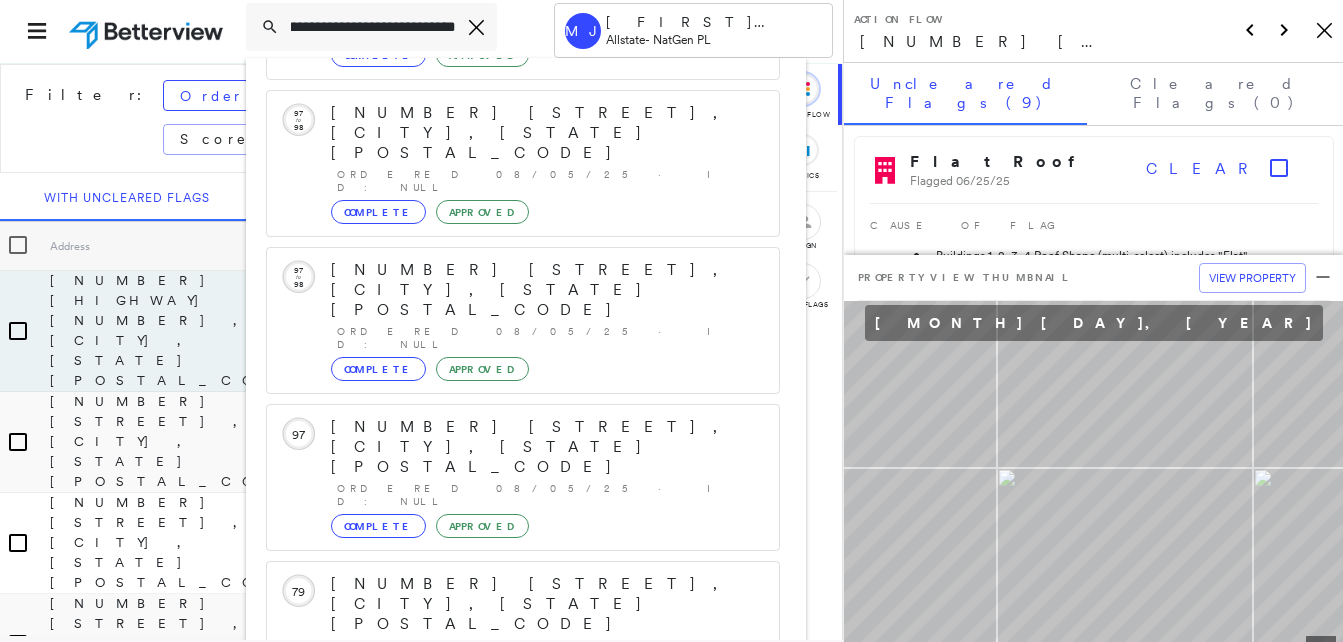 type on "**********" 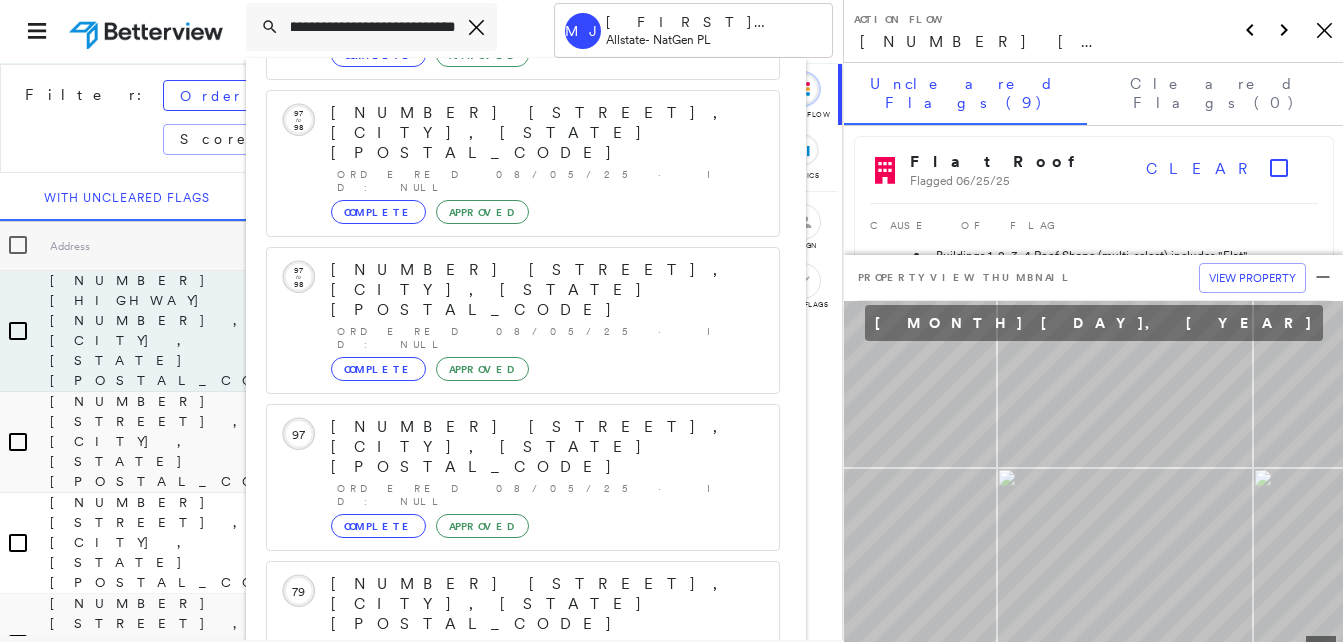 click on "80 E Outer Rd, Poplar Bluff, MO 63901" at bounding box center [501, 896] 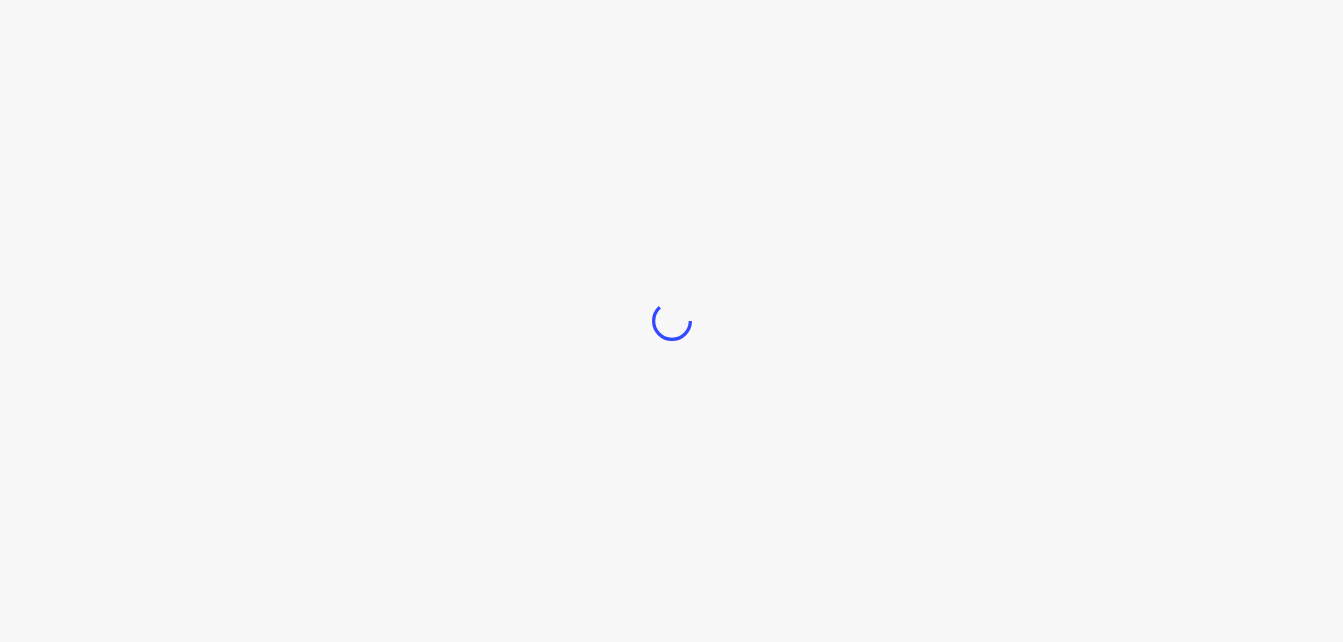 scroll, scrollTop: 0, scrollLeft: 0, axis: both 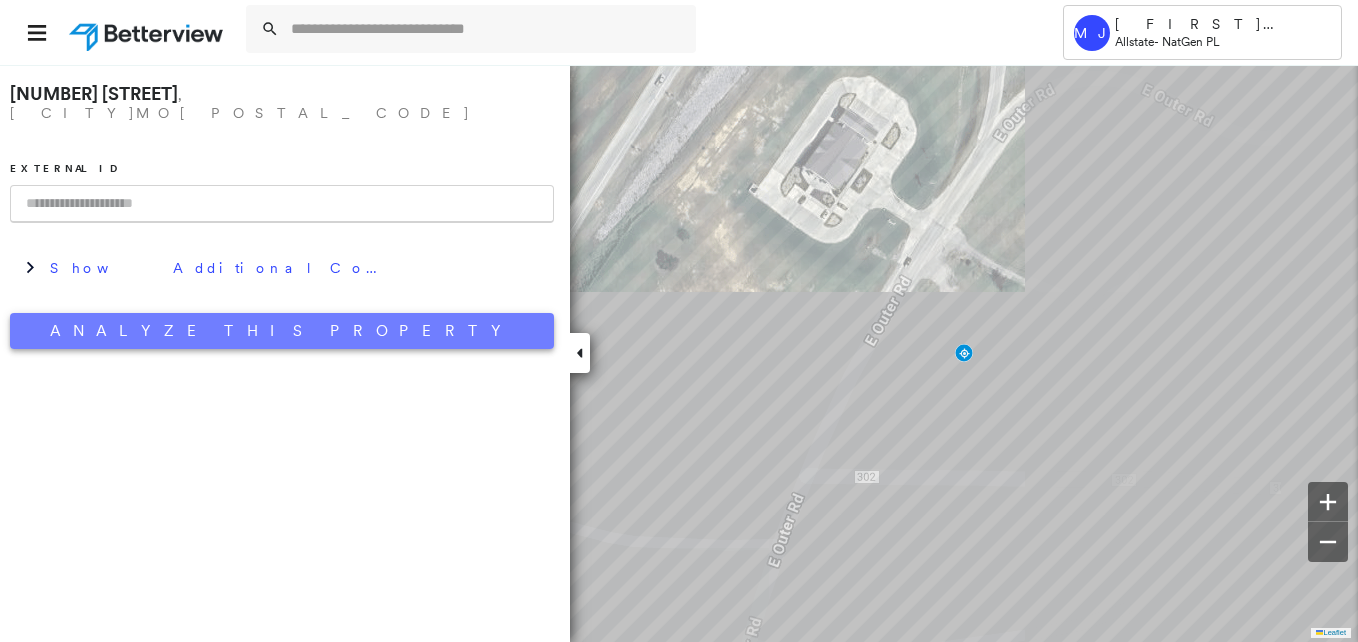 click on "Analyze This Property" at bounding box center [282, 331] 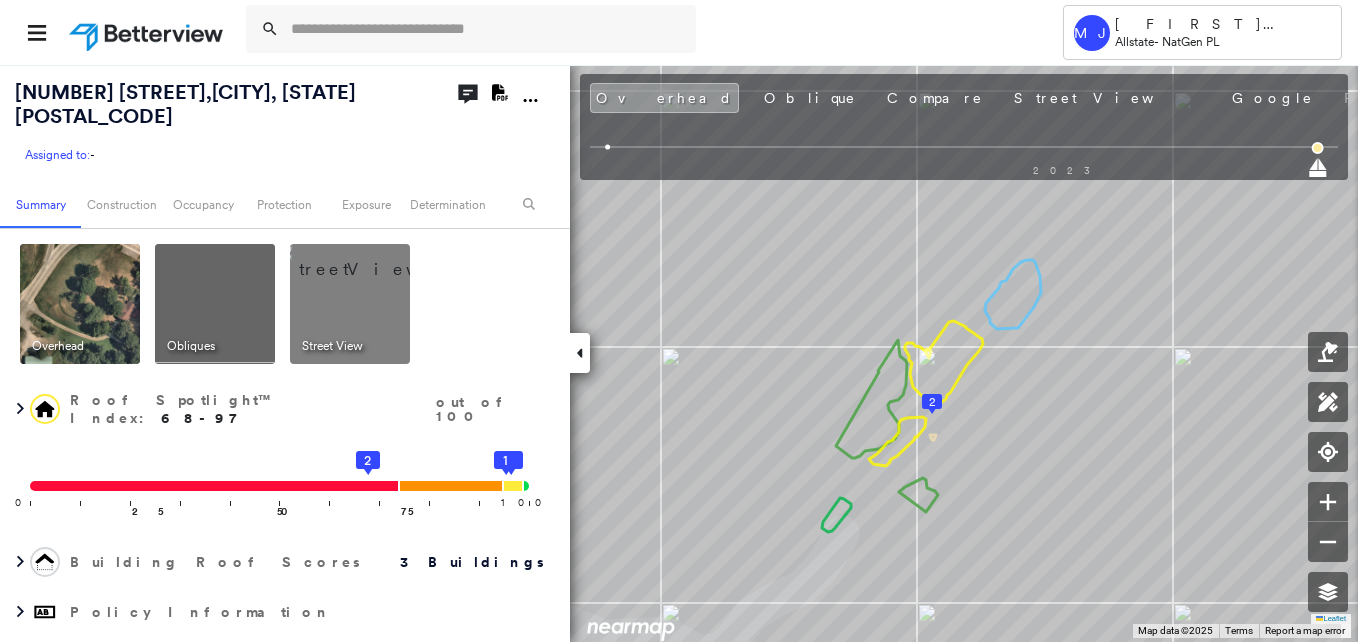 click at bounding box center (215, 304) 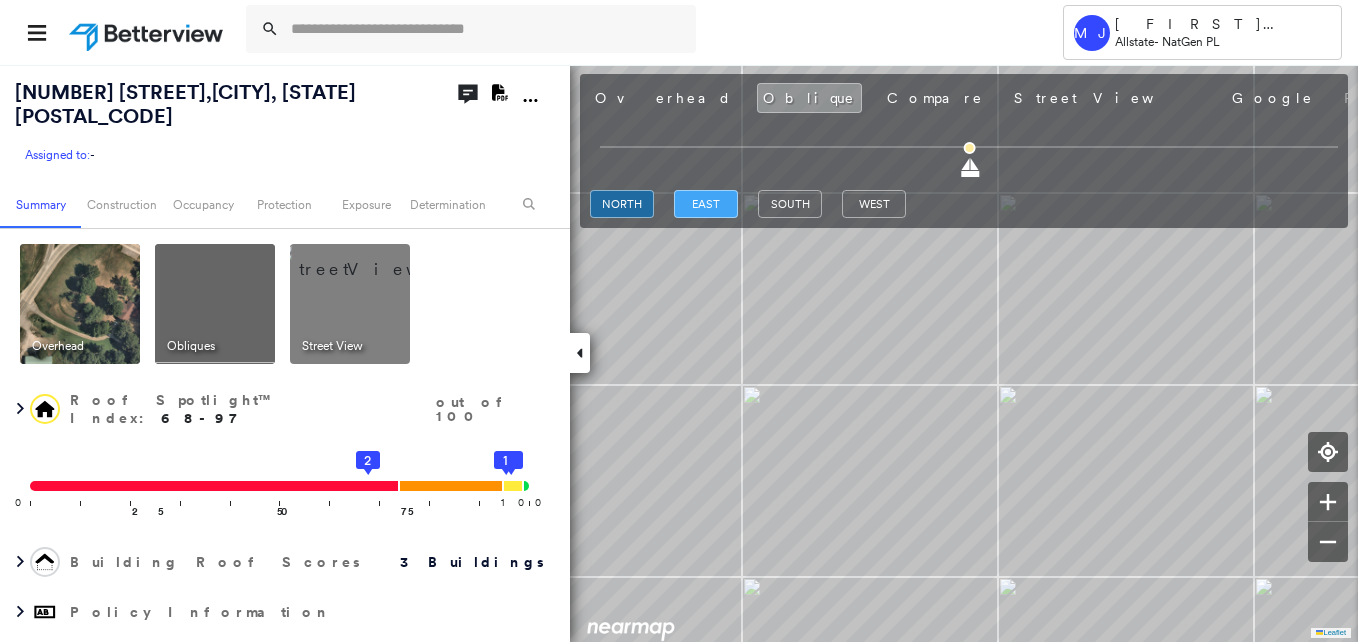 click on "east" at bounding box center (706, 204) 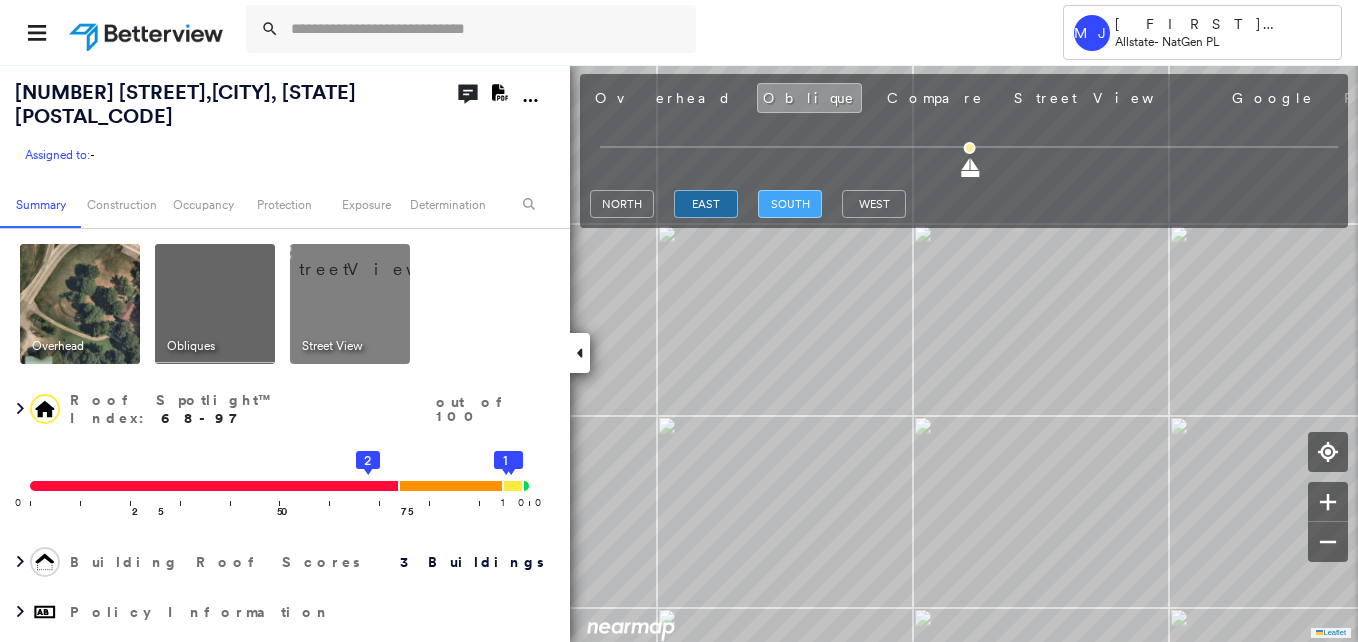 click on "south" at bounding box center [790, 204] 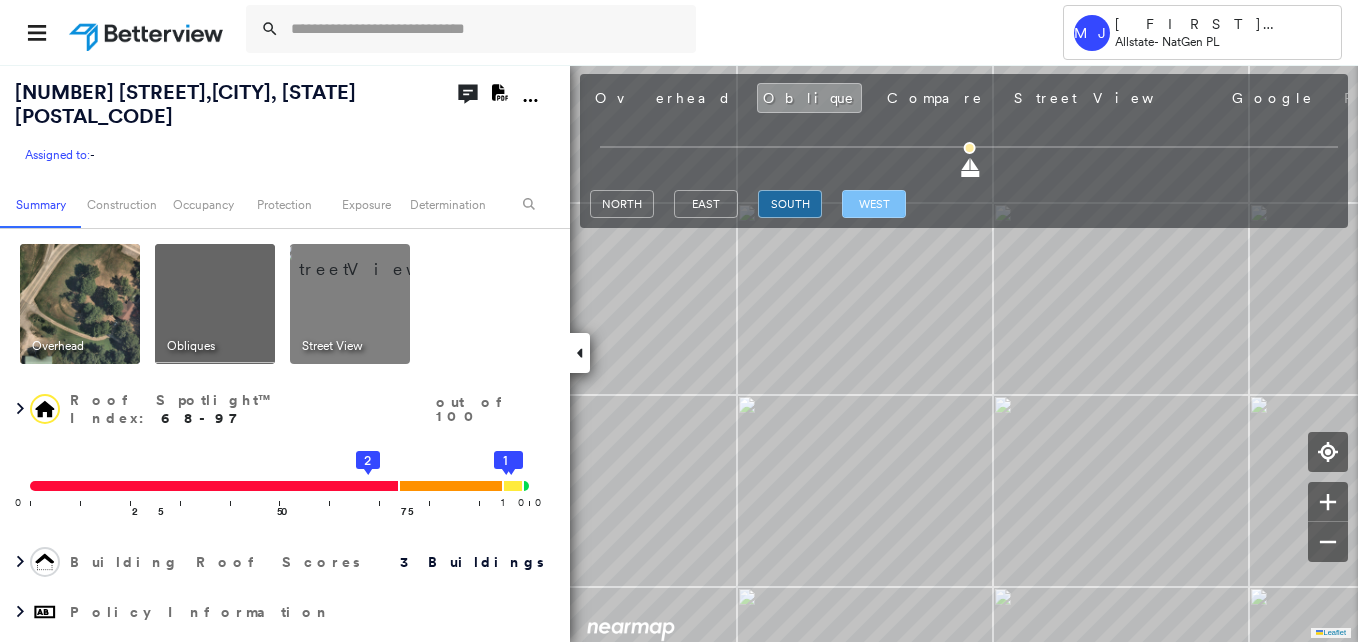 click on "west" at bounding box center (874, 204) 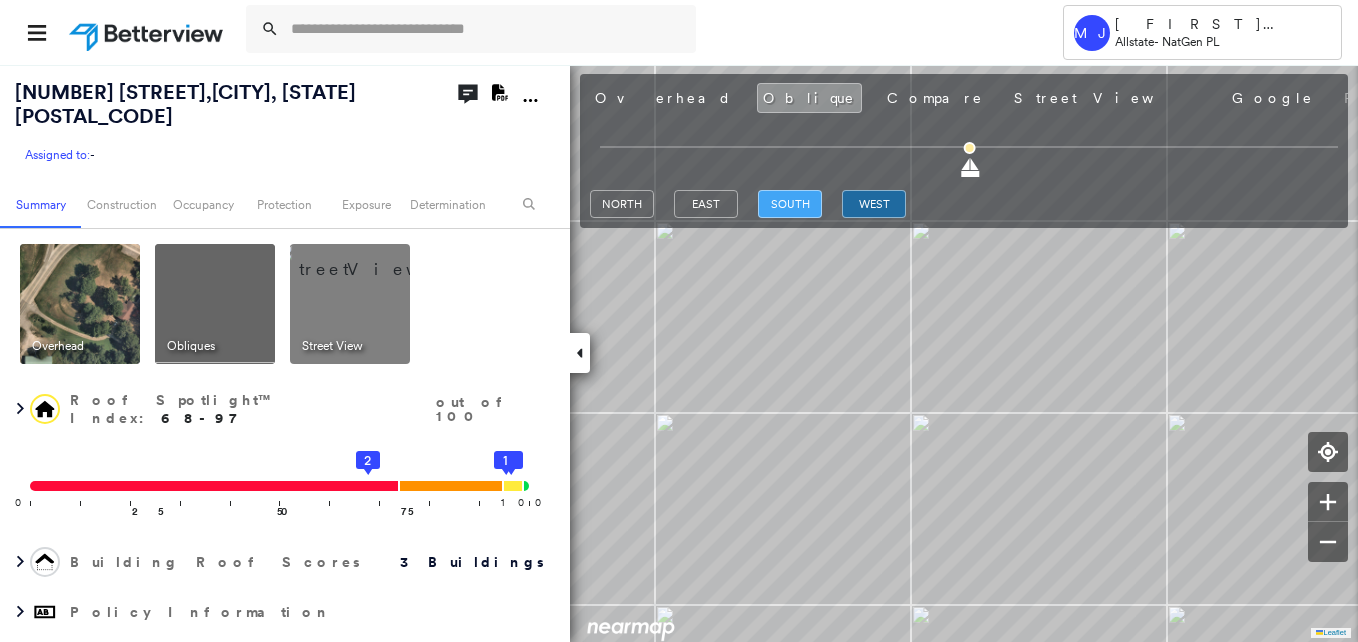 click on "south" at bounding box center [790, 204] 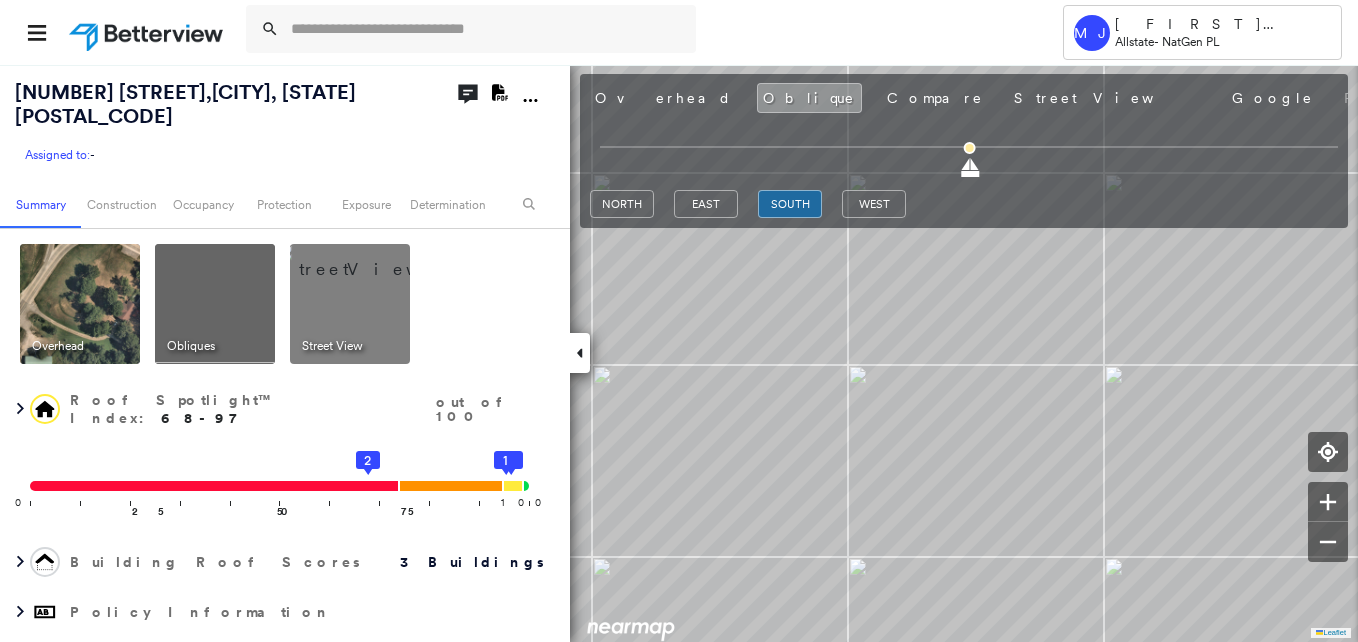 click at bounding box center (374, 259) 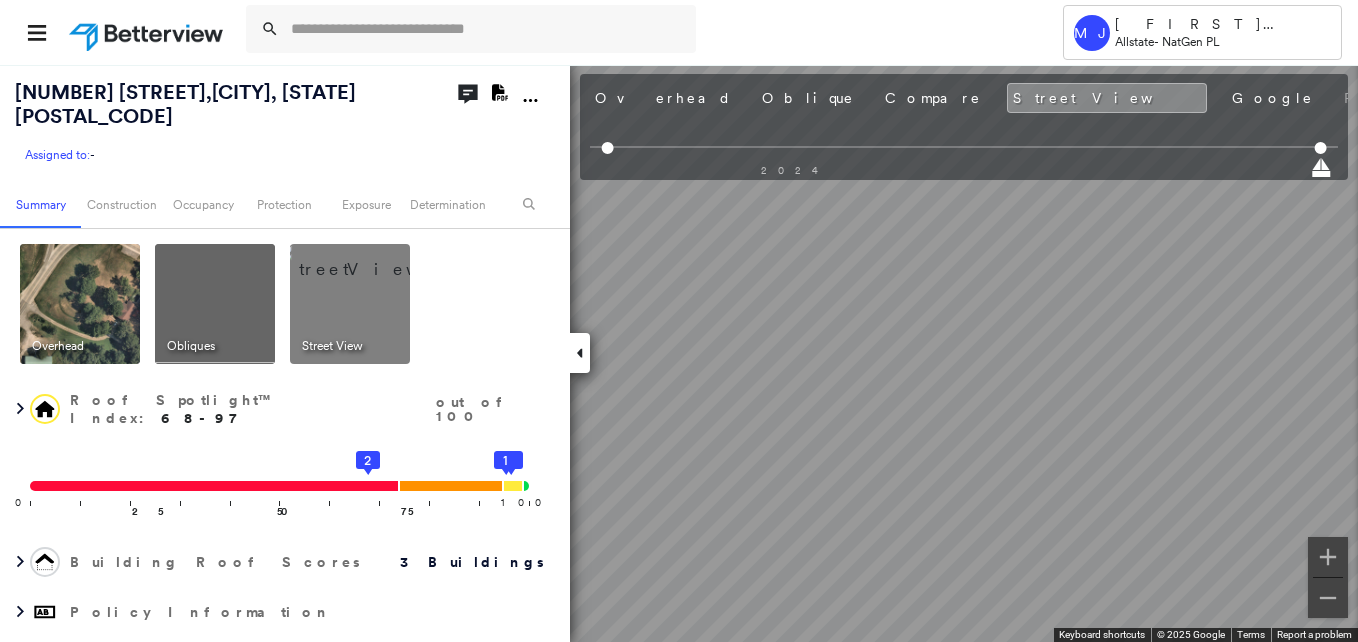 click at bounding box center (215, 304) 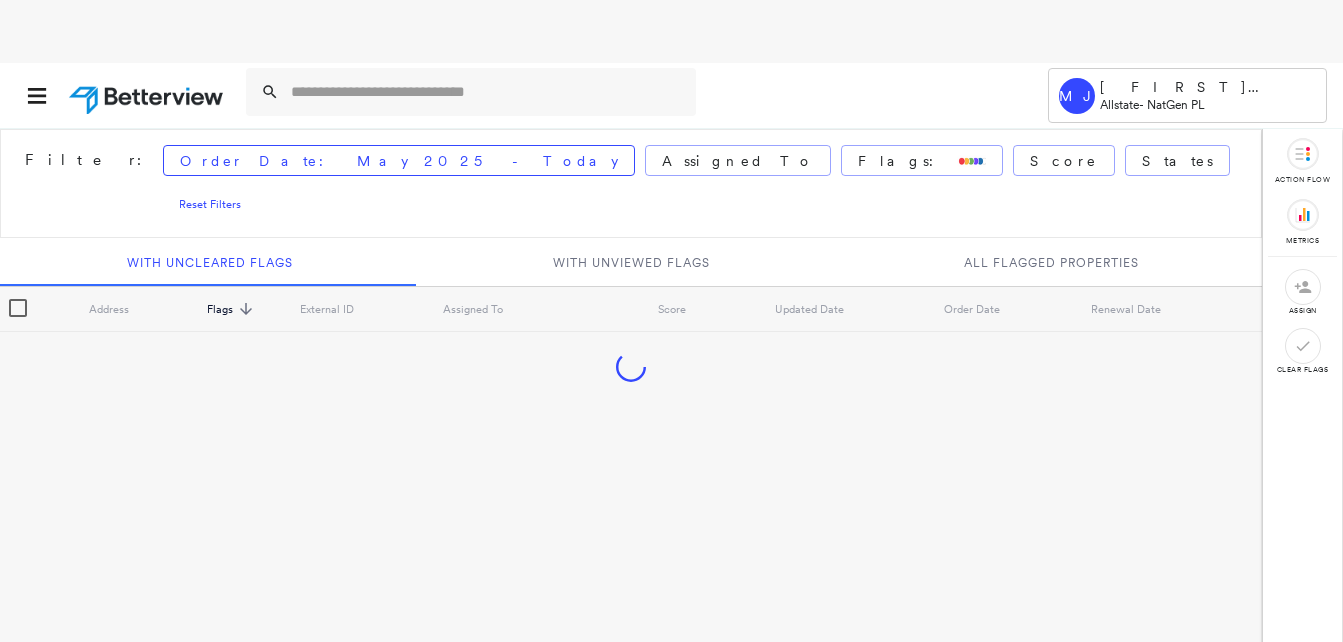 scroll, scrollTop: 0, scrollLeft: 0, axis: both 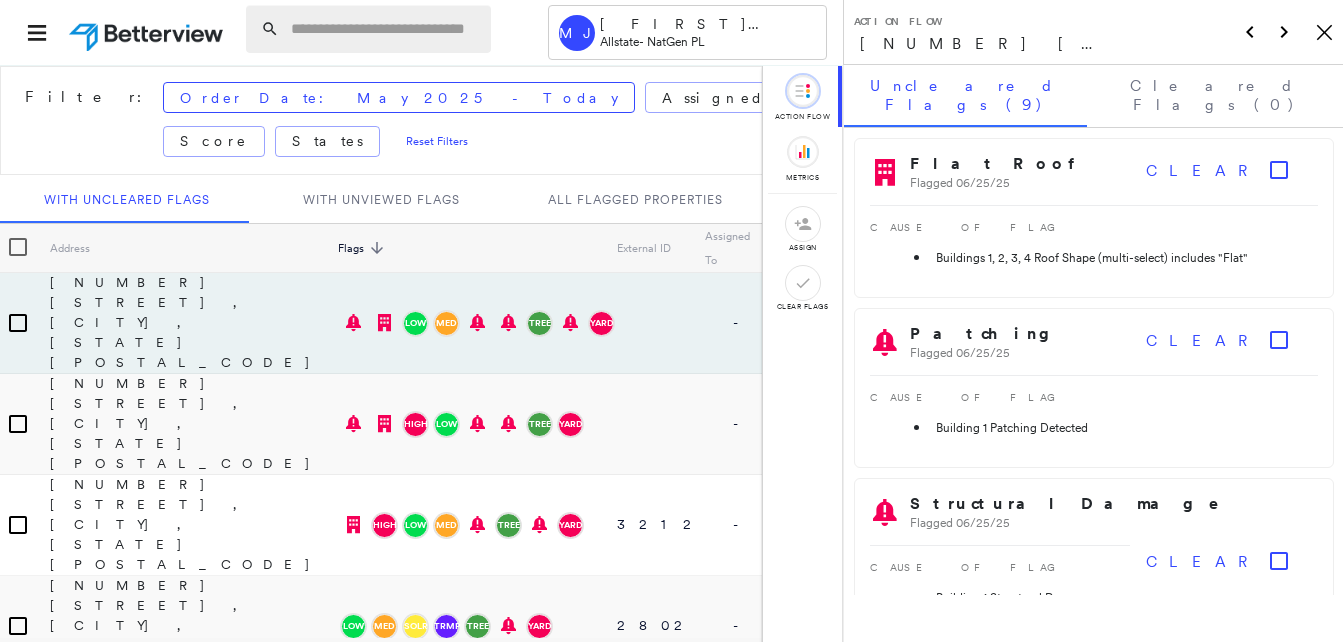 click at bounding box center [385, 29] 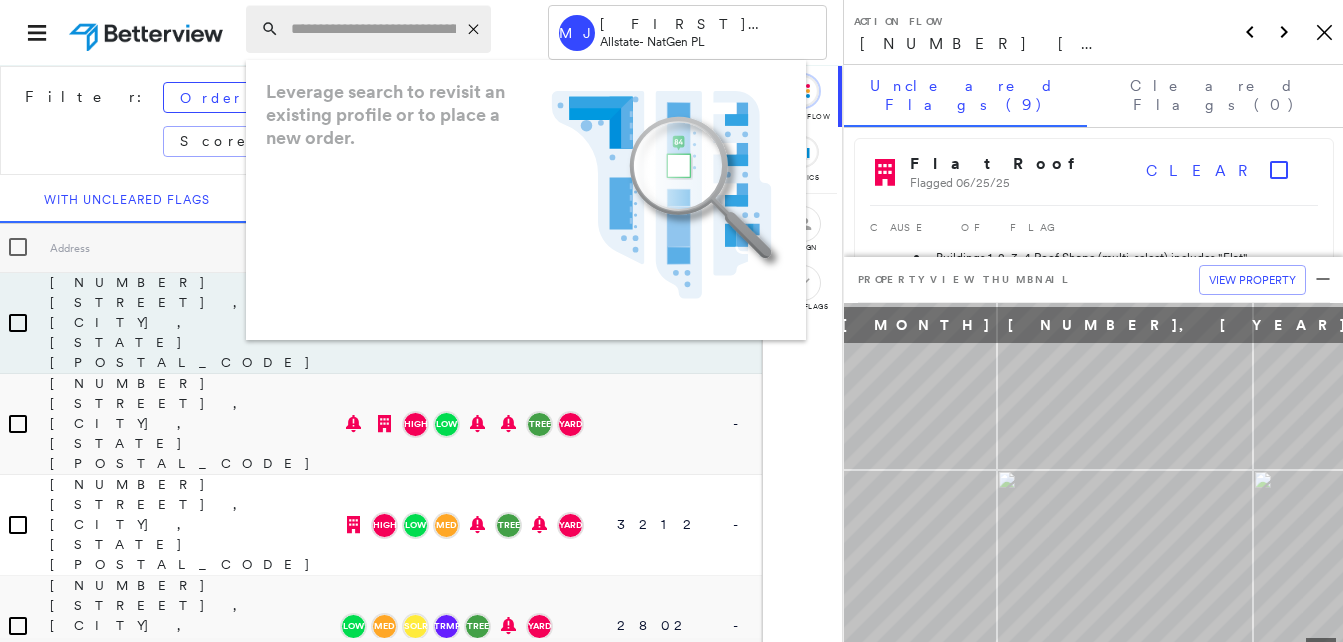 paste on "**********" 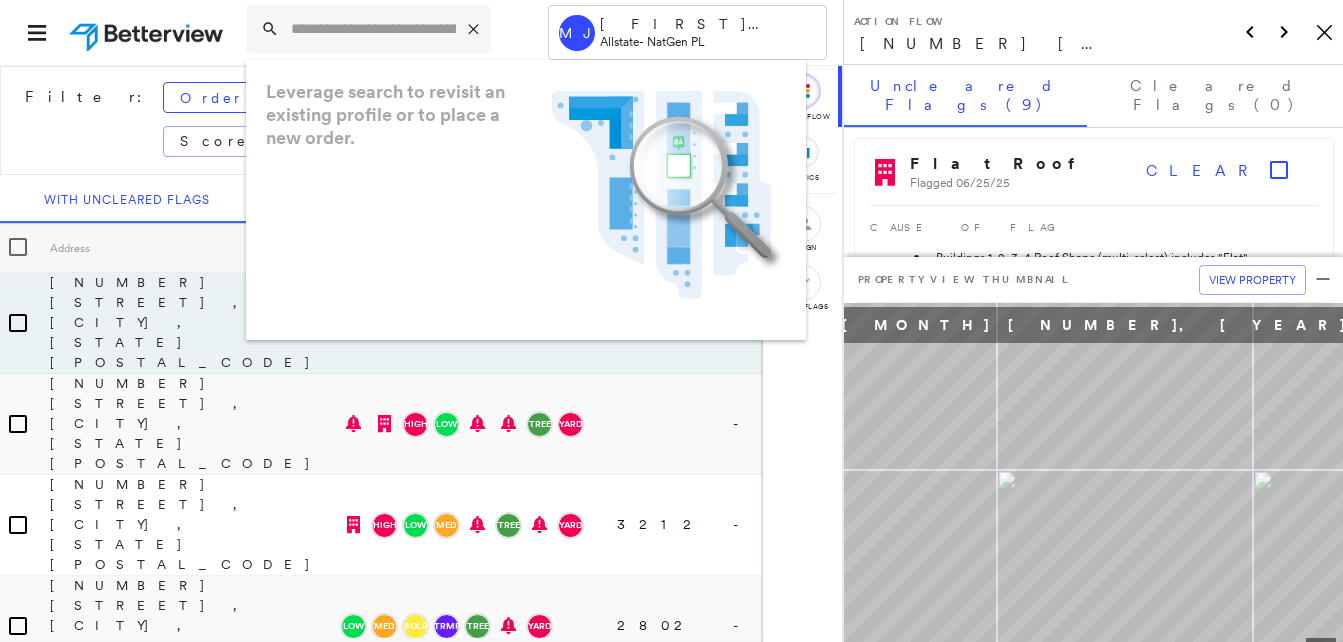 type on "**********" 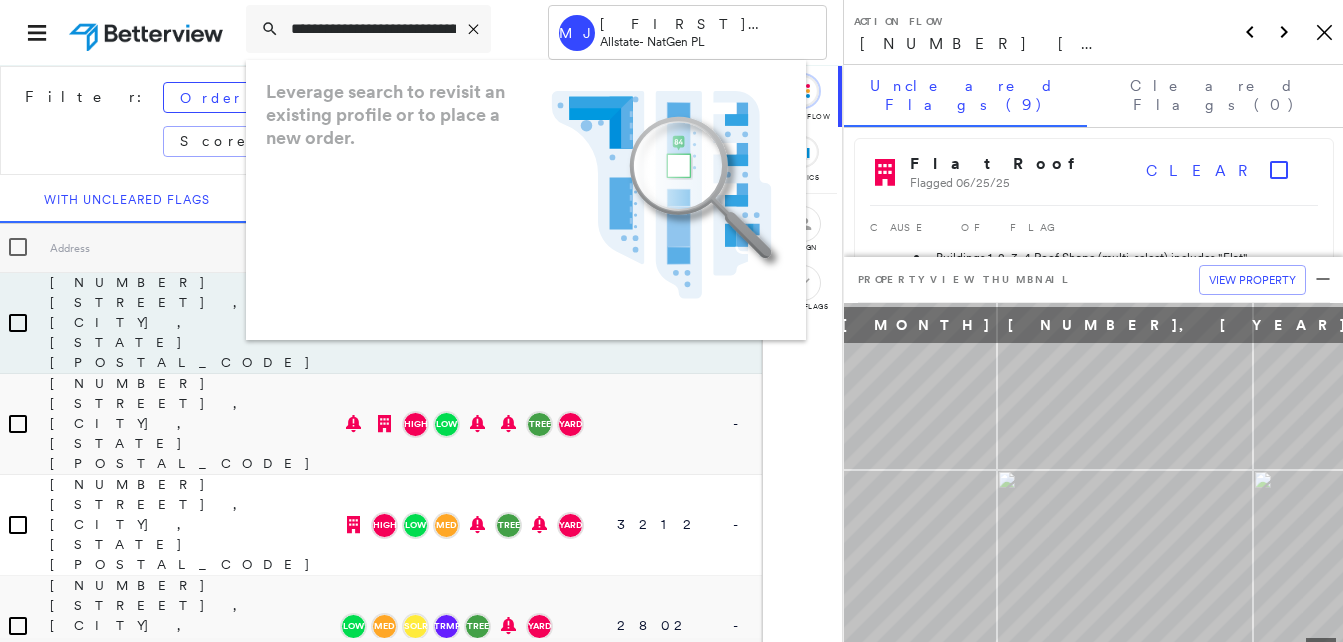 scroll, scrollTop: 0, scrollLeft: 0, axis: both 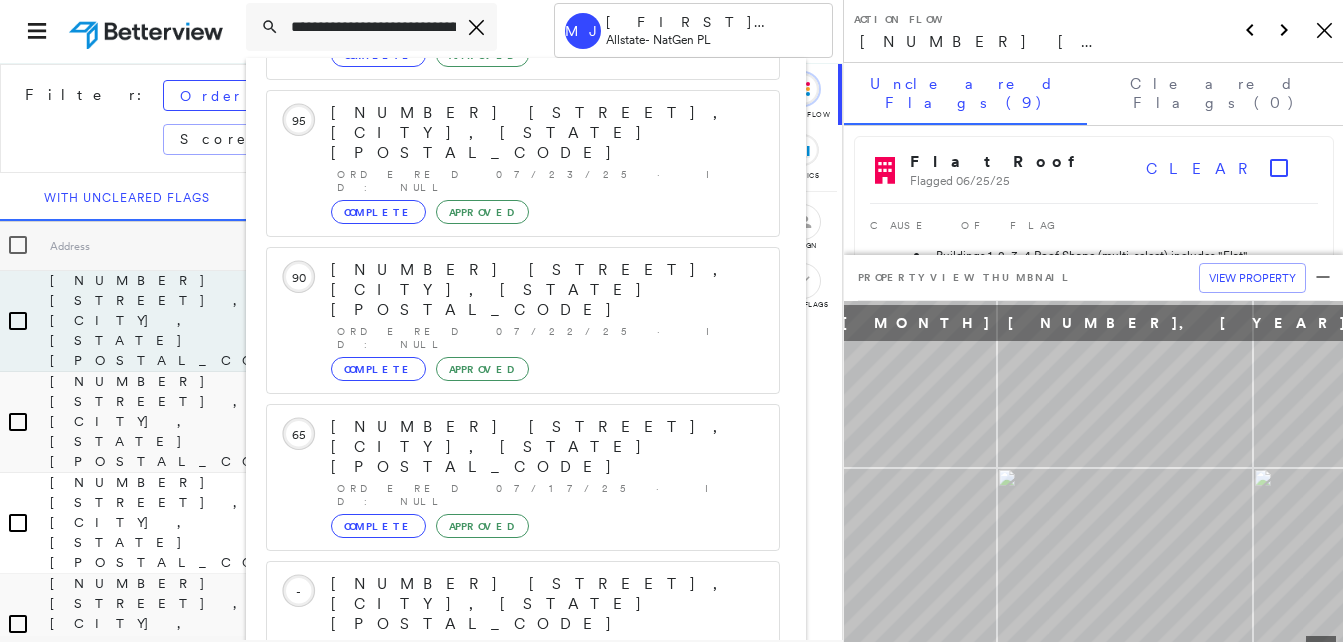 click on "[NUMBER] [STREET], [CITY], [STATE] [POSTAL_CODE]" at bounding box center (501, 896) 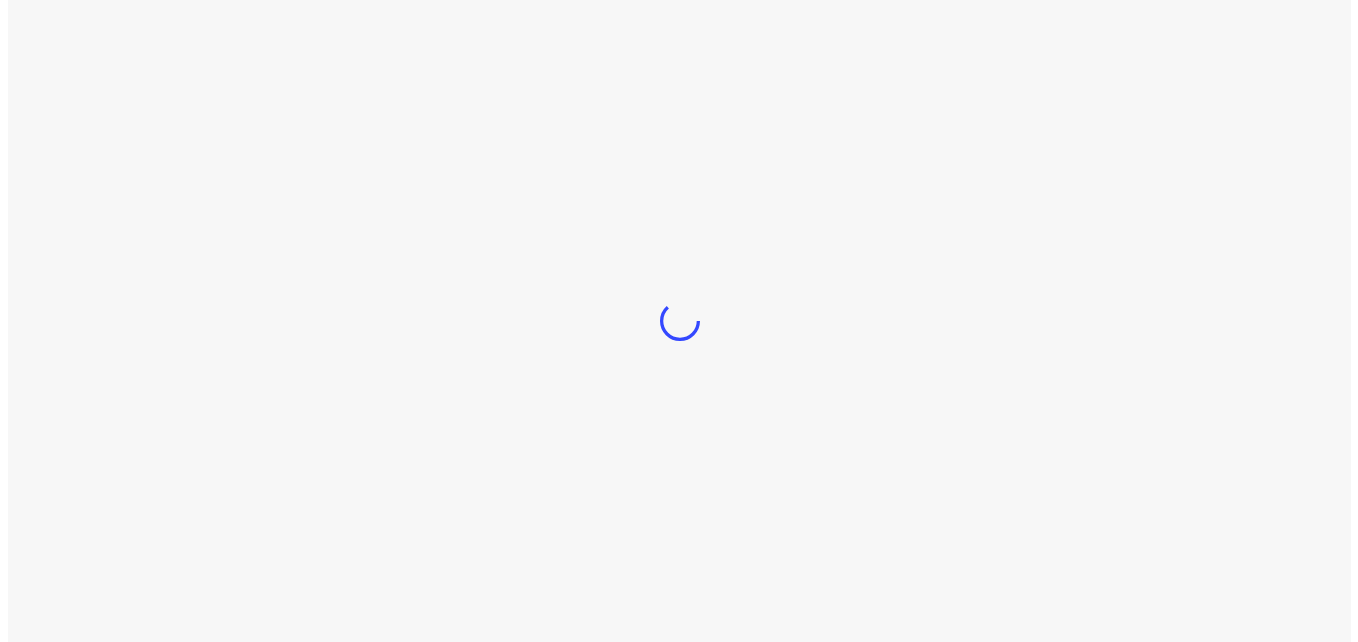 scroll, scrollTop: 0, scrollLeft: 0, axis: both 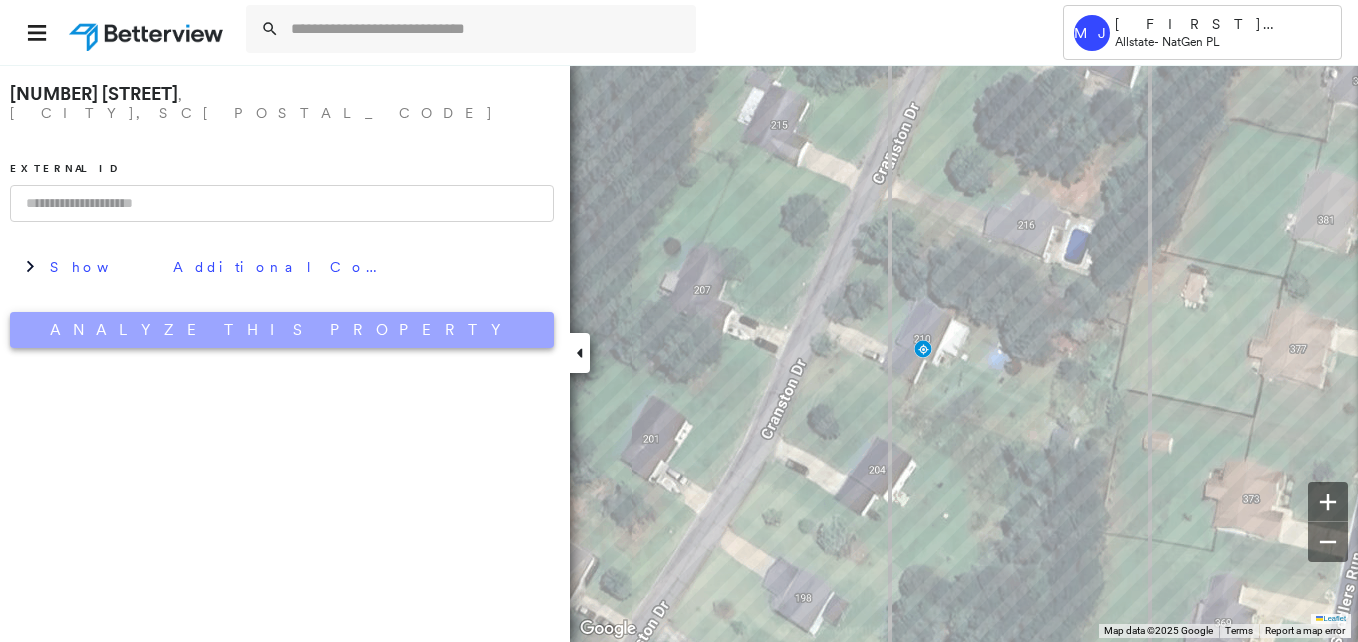 click on "Analyze This Property" at bounding box center (282, 330) 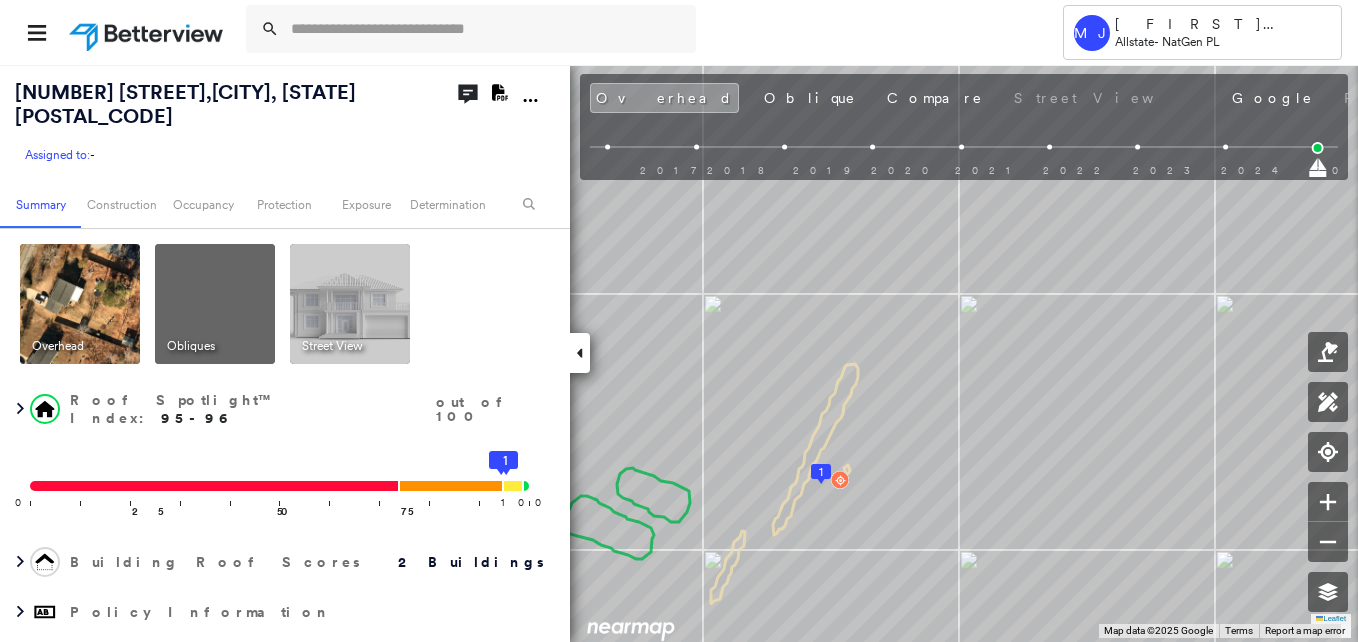 click at bounding box center [215, 304] 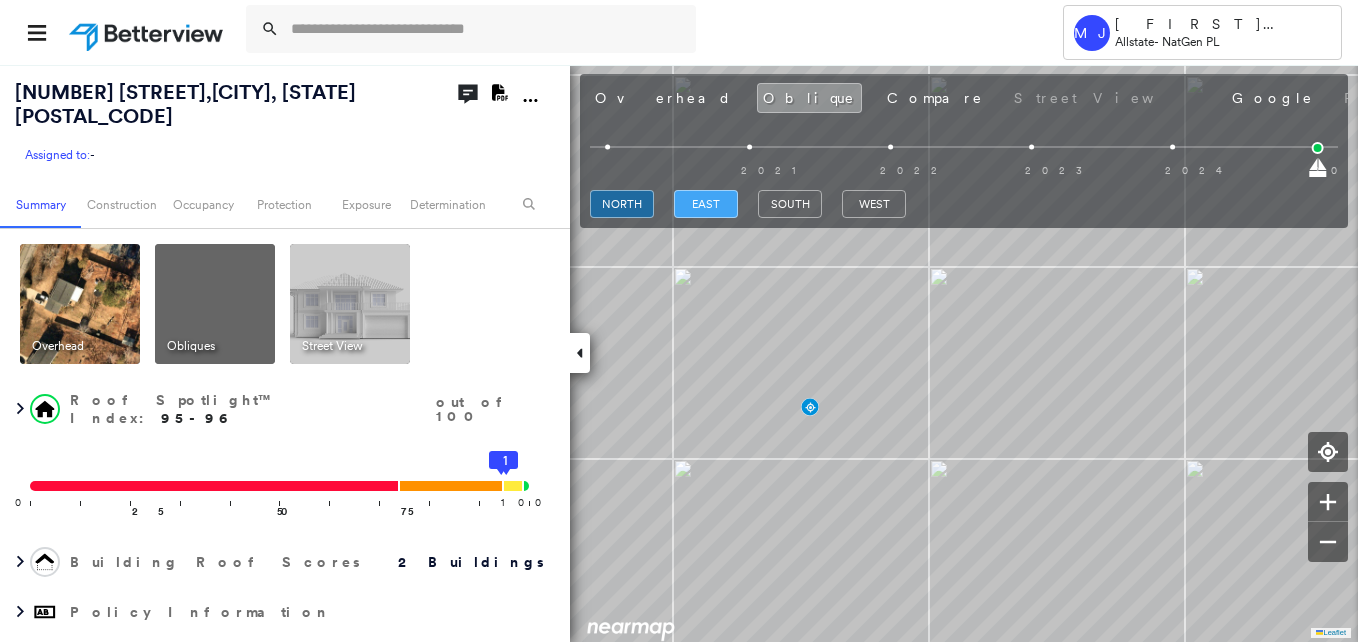 click on "east" at bounding box center [706, 204] 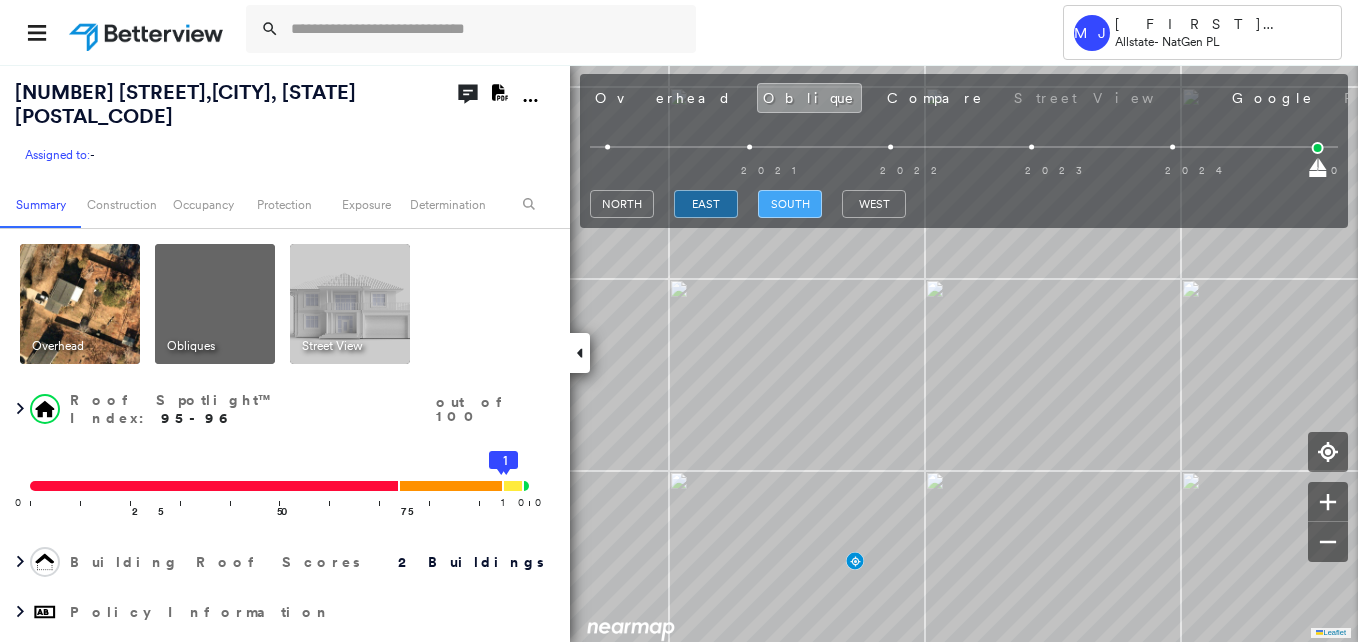 click on "south" at bounding box center (790, 204) 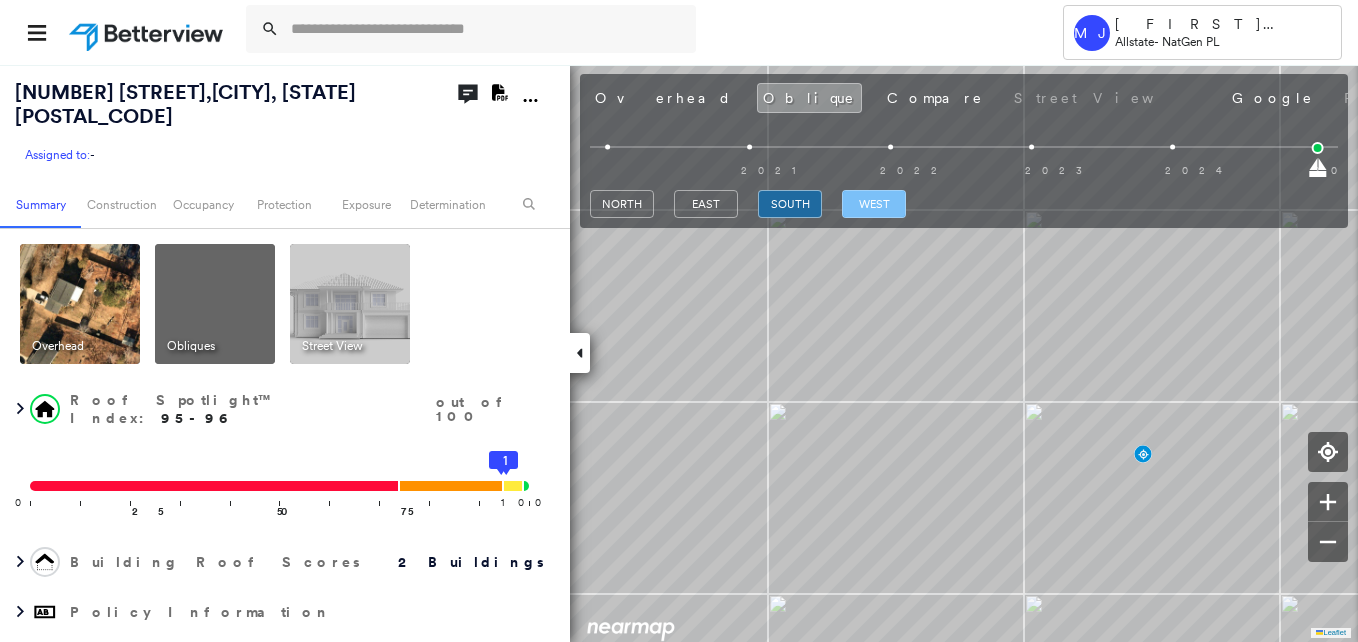 click on "west" at bounding box center [874, 204] 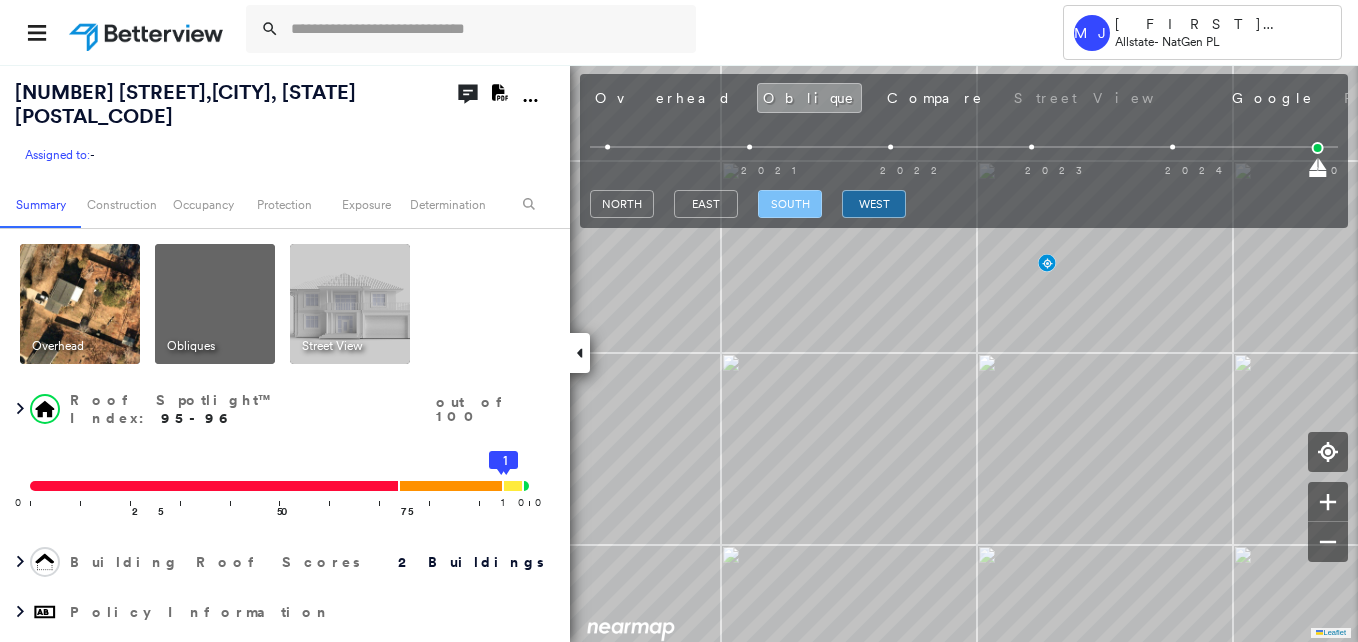 click on "south" at bounding box center [790, 204] 